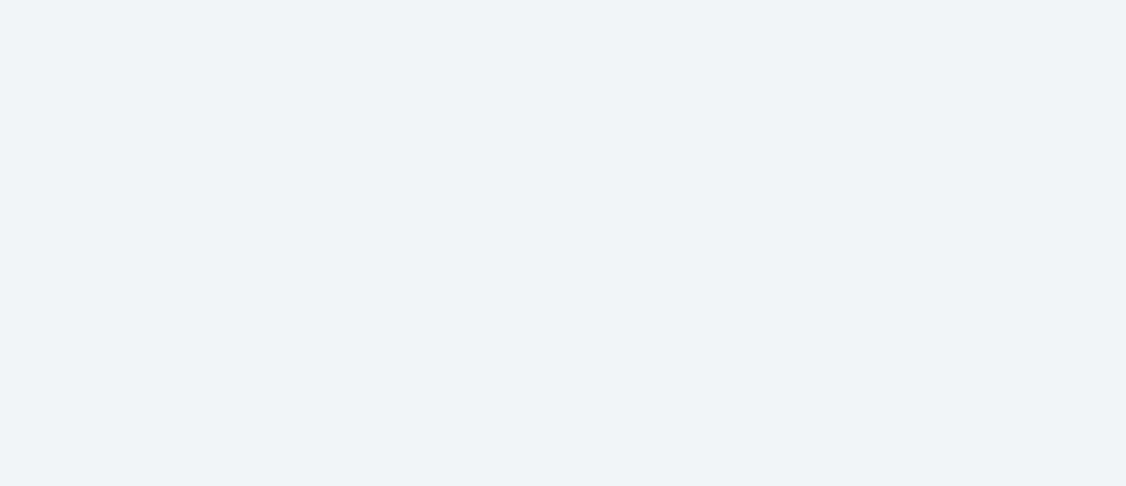 scroll, scrollTop: 0, scrollLeft: 0, axis: both 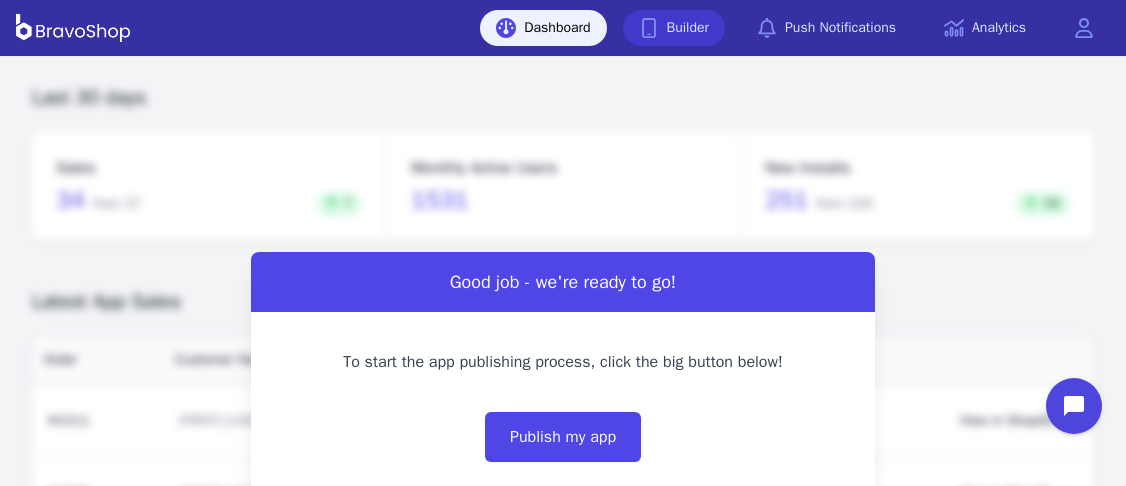 click on "Builder" at bounding box center [674, 28] 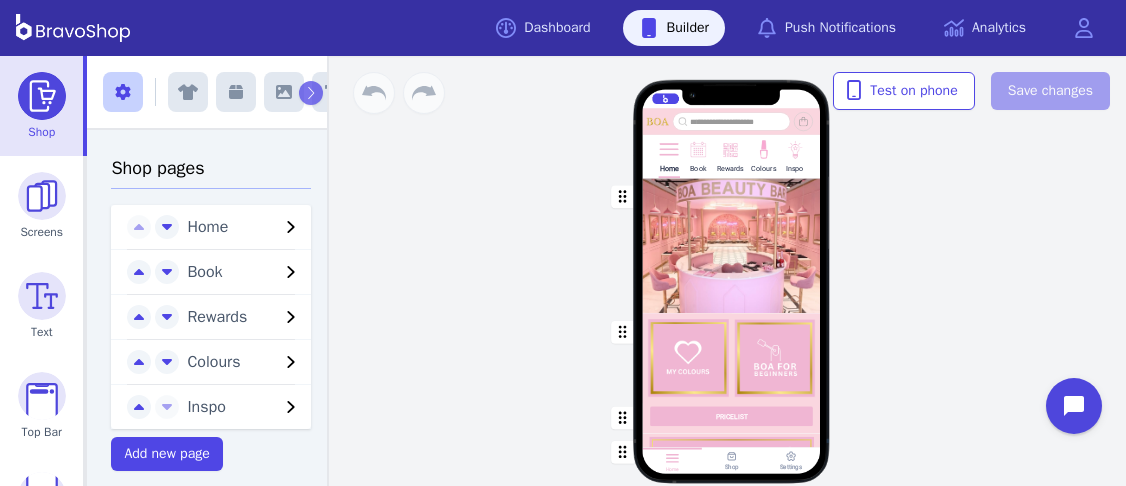 click at bounding box center (794, 148) 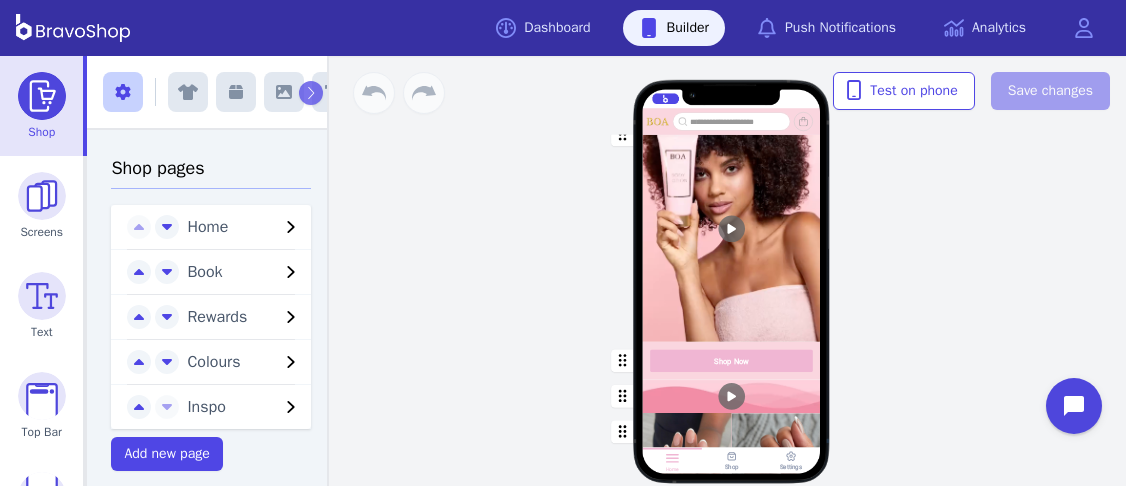 scroll, scrollTop: 962, scrollLeft: 0, axis: vertical 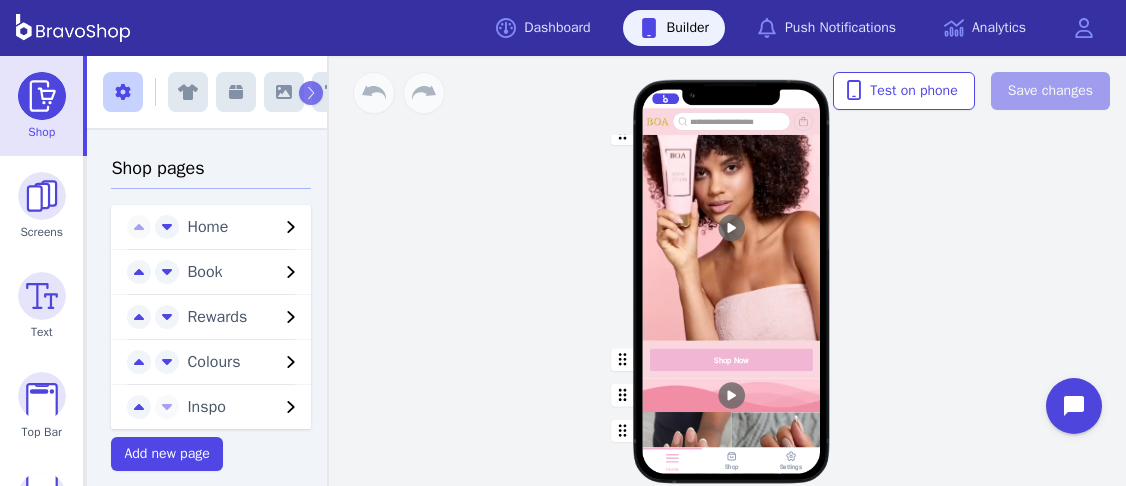 click at bounding box center [732, 360] 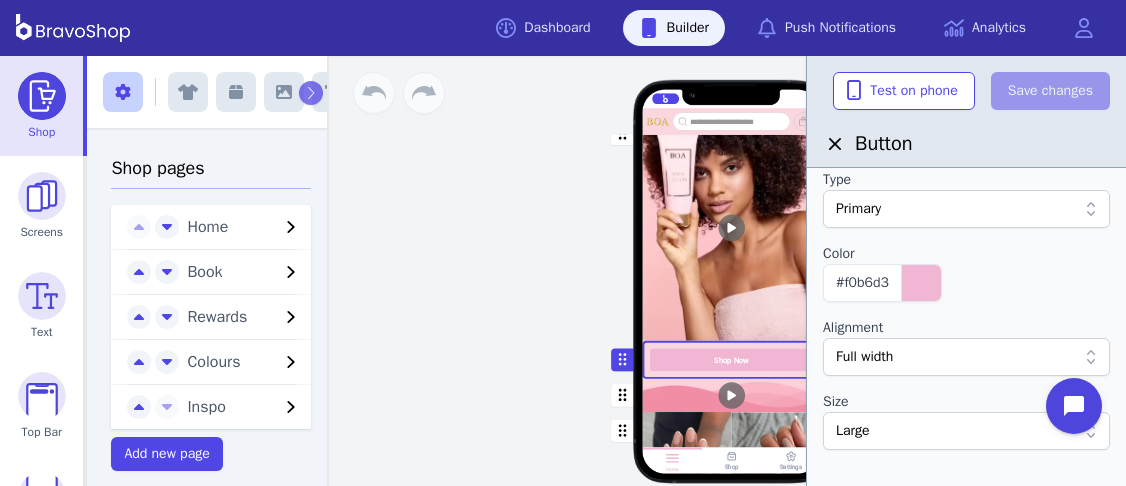 scroll, scrollTop: 249, scrollLeft: 0, axis: vertical 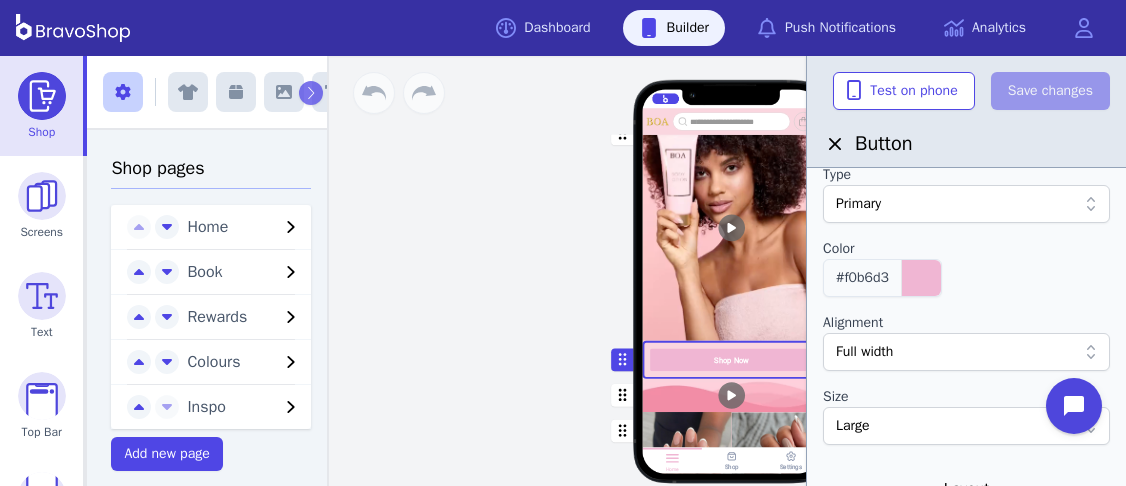 click on "#f0b6d3" at bounding box center [862, 278] 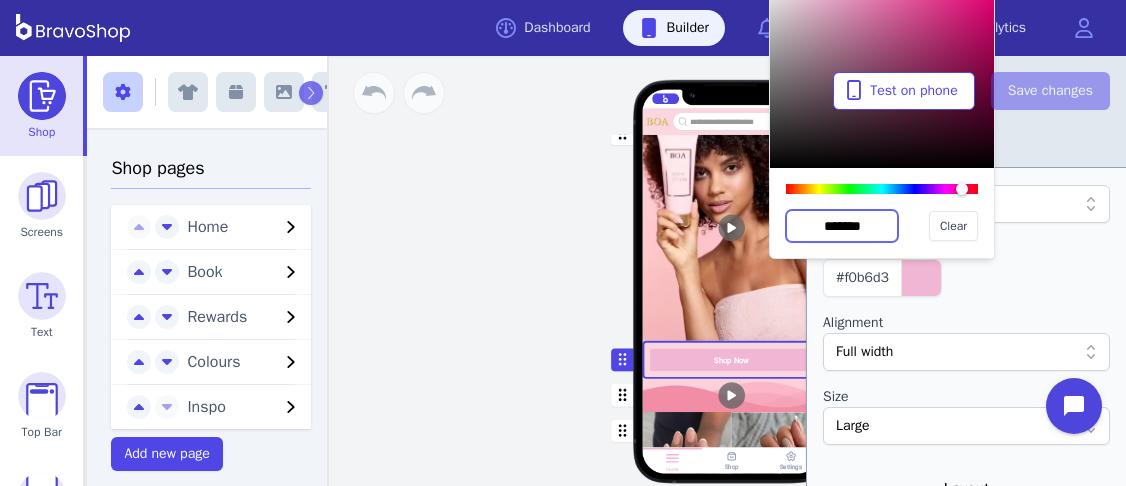 click on "*******" at bounding box center (842, 226) 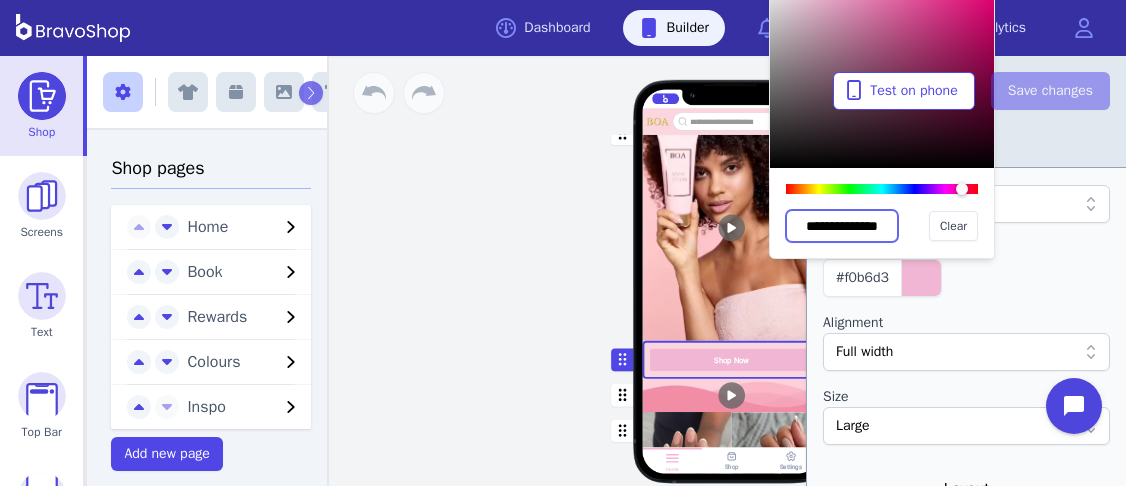 scroll, scrollTop: 0, scrollLeft: 20, axis: horizontal 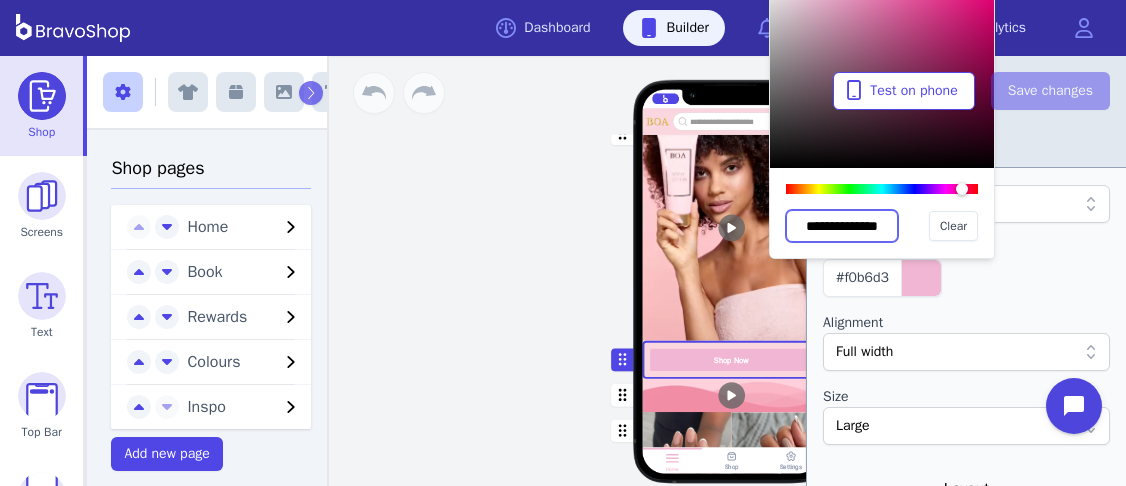 drag, startPoint x: 891, startPoint y: 222, endPoint x: 763, endPoint y: 212, distance: 128.39003 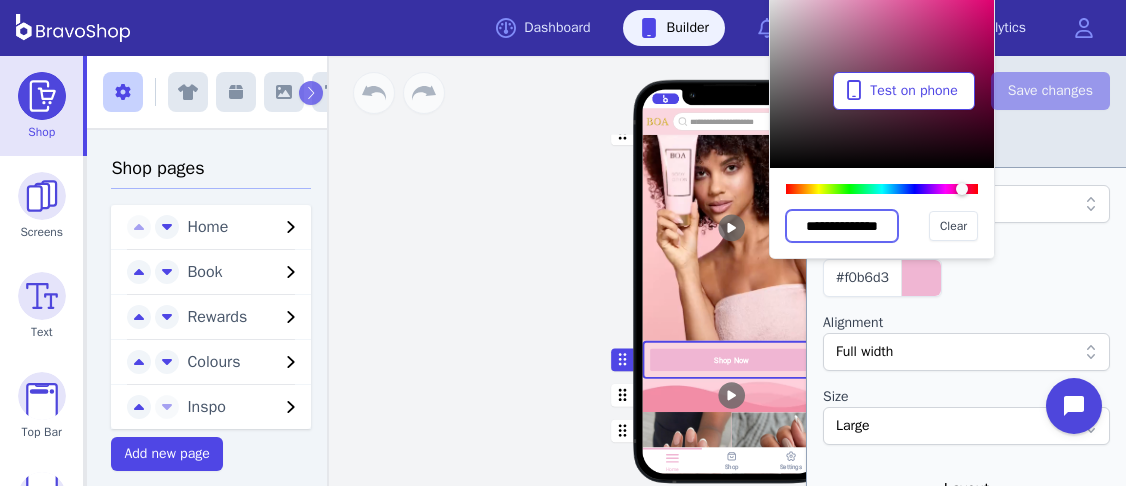 click on "**********" at bounding box center (606, 271) 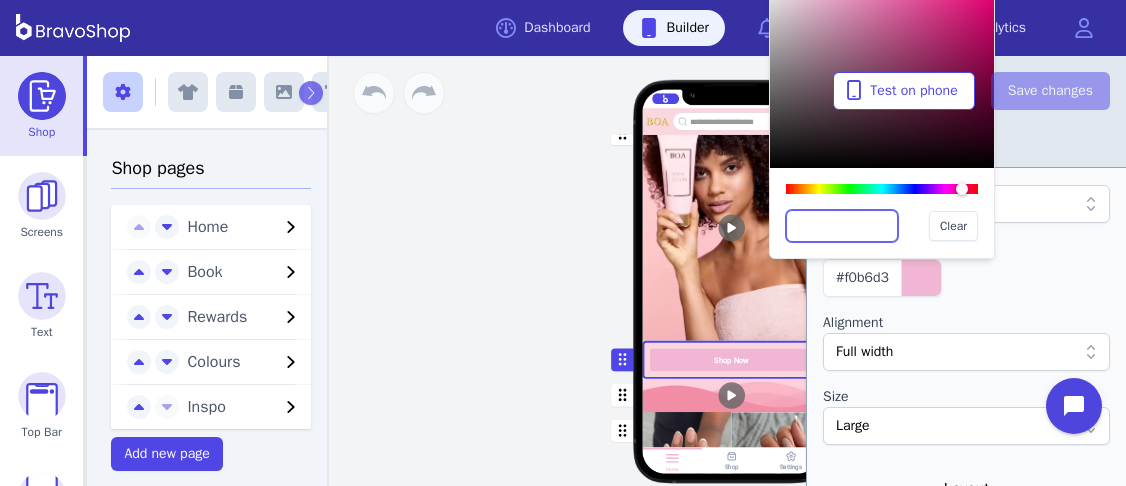 scroll, scrollTop: 0, scrollLeft: 0, axis: both 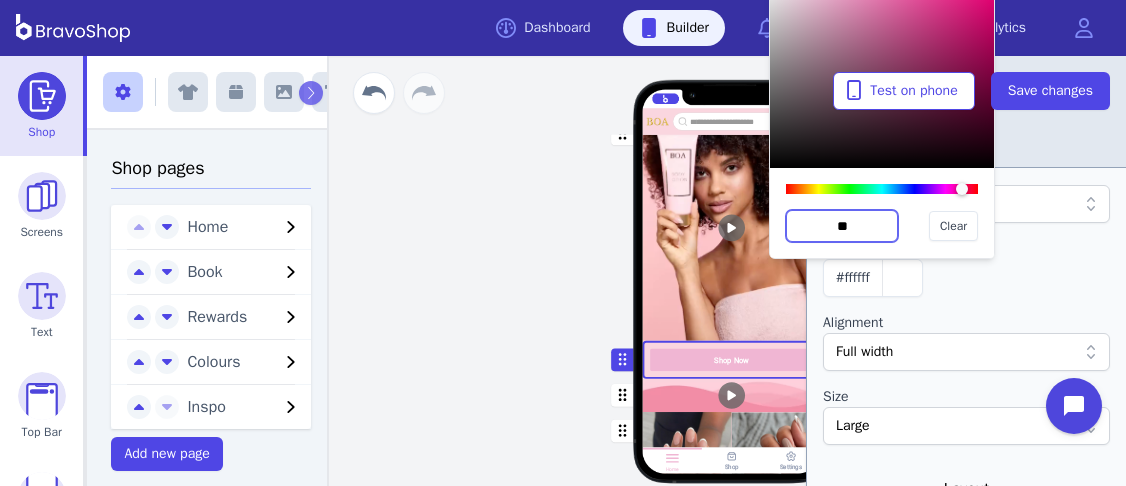 type on "*" 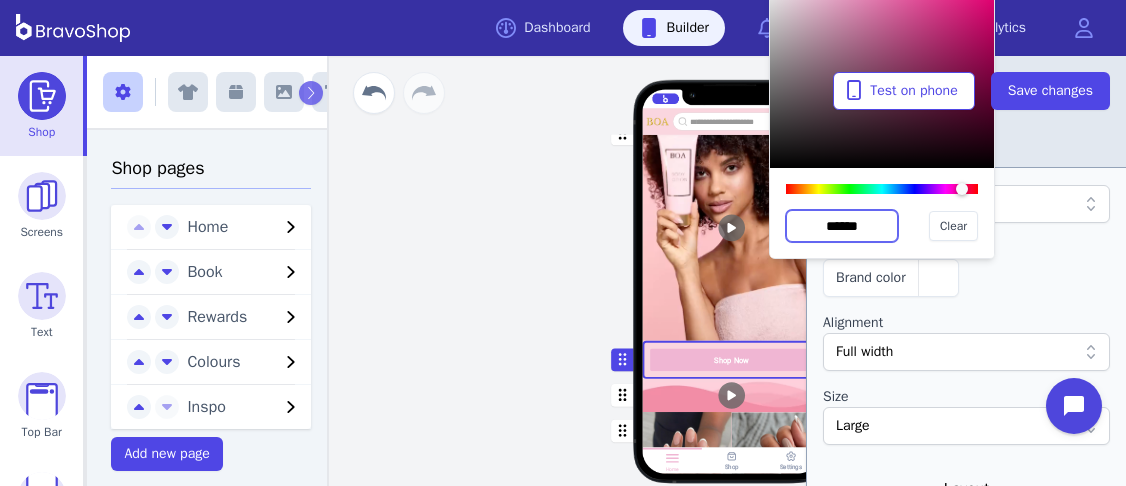 drag, startPoint x: 813, startPoint y: 221, endPoint x: 877, endPoint y: 226, distance: 64.195015 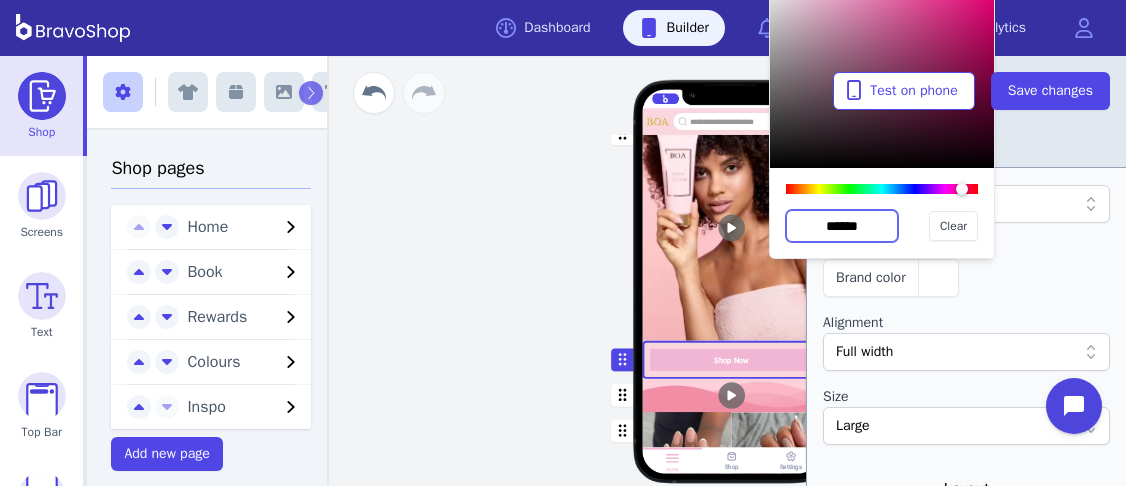 click on "******" at bounding box center (842, 226) 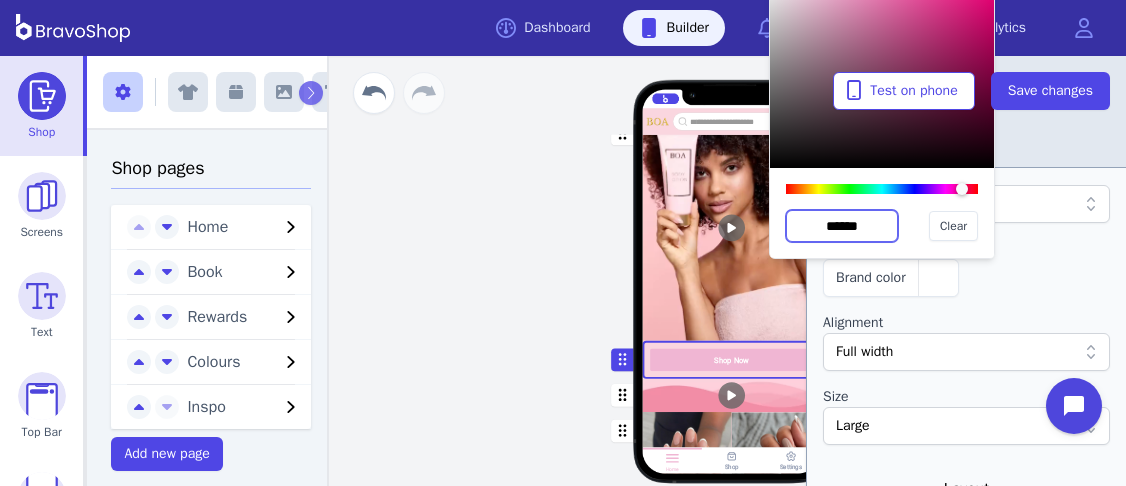 paste on "*" 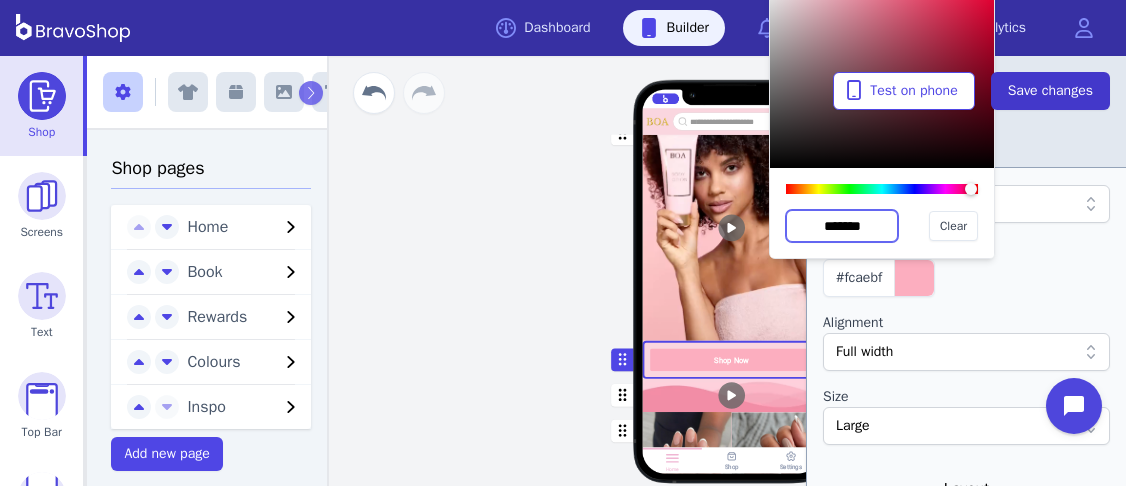 type on "*******" 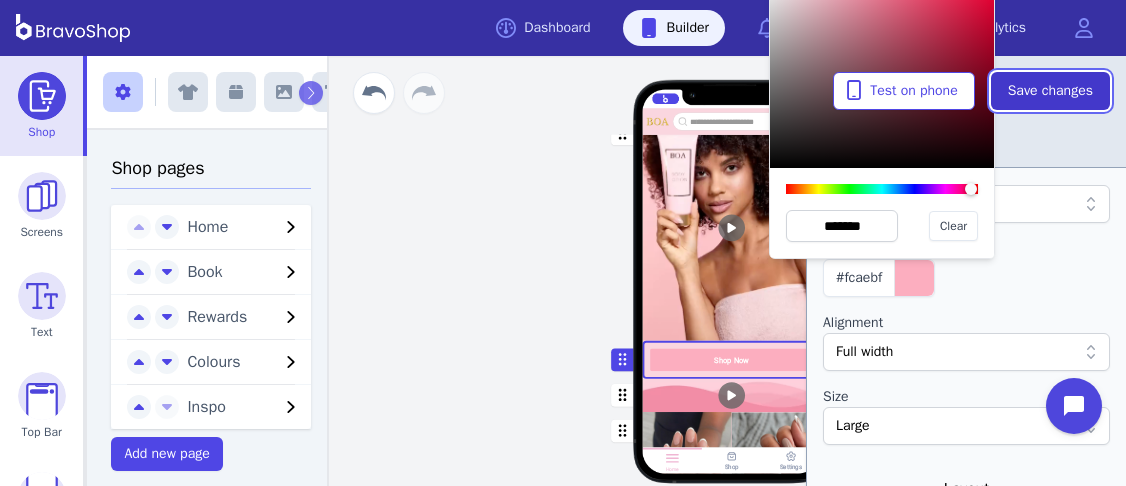 click on "Save changes" at bounding box center [1050, 91] 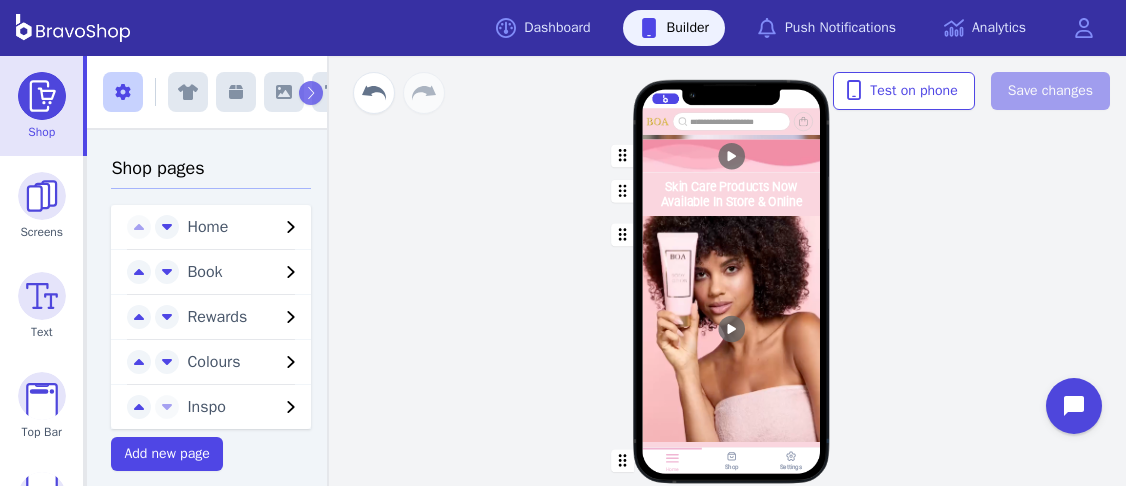 scroll, scrollTop: 745, scrollLeft: 0, axis: vertical 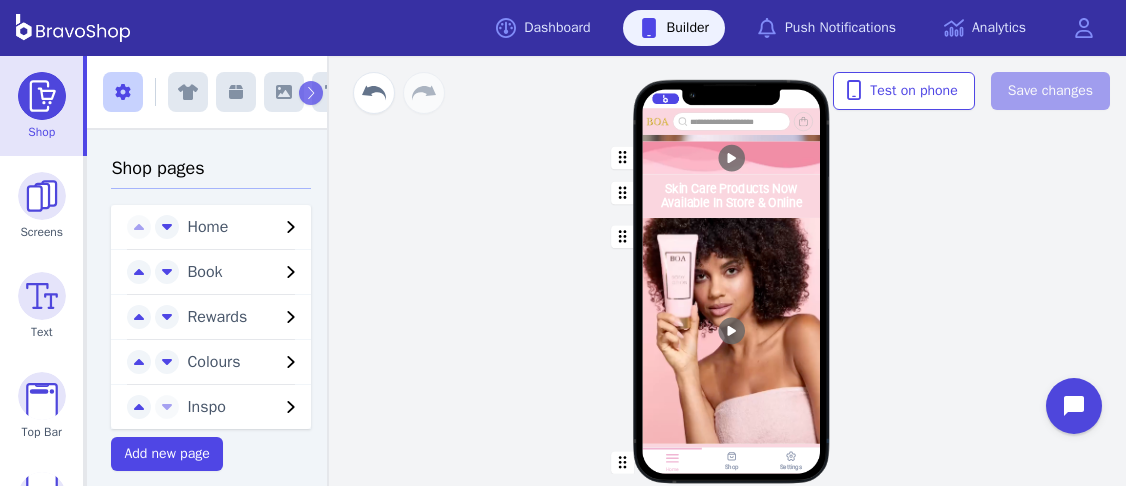 click at bounding box center (732, 196) 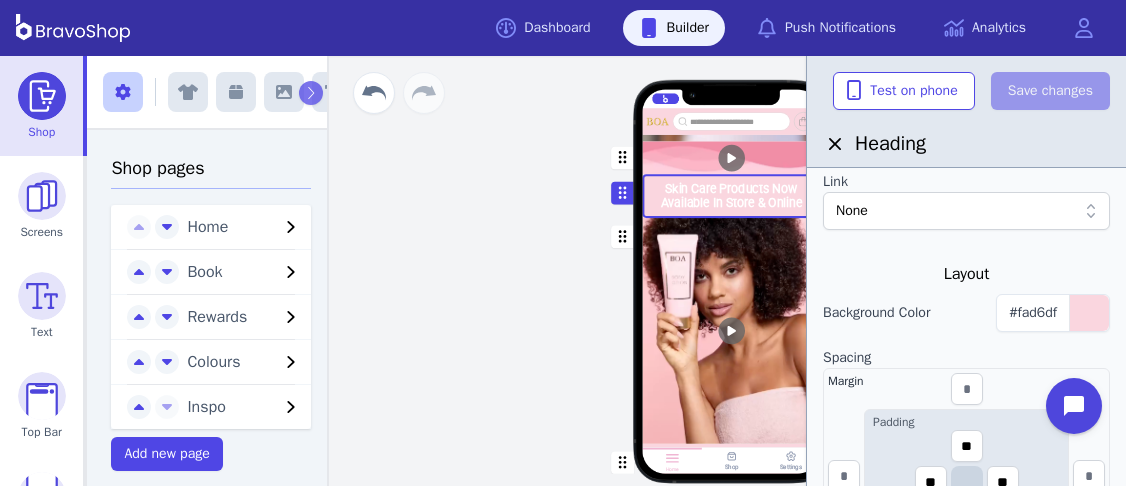 scroll, scrollTop: 351, scrollLeft: 0, axis: vertical 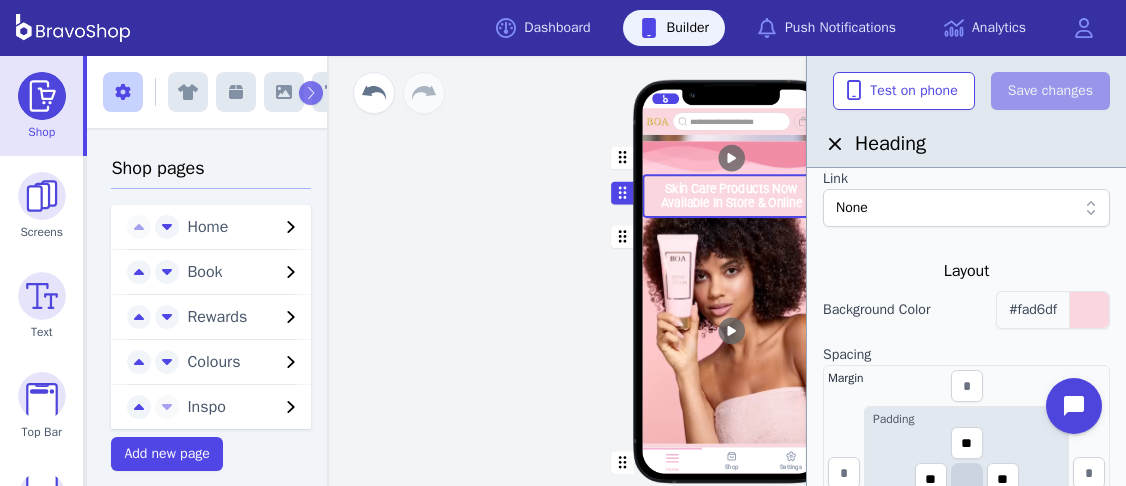 click at bounding box center (1089, 310) 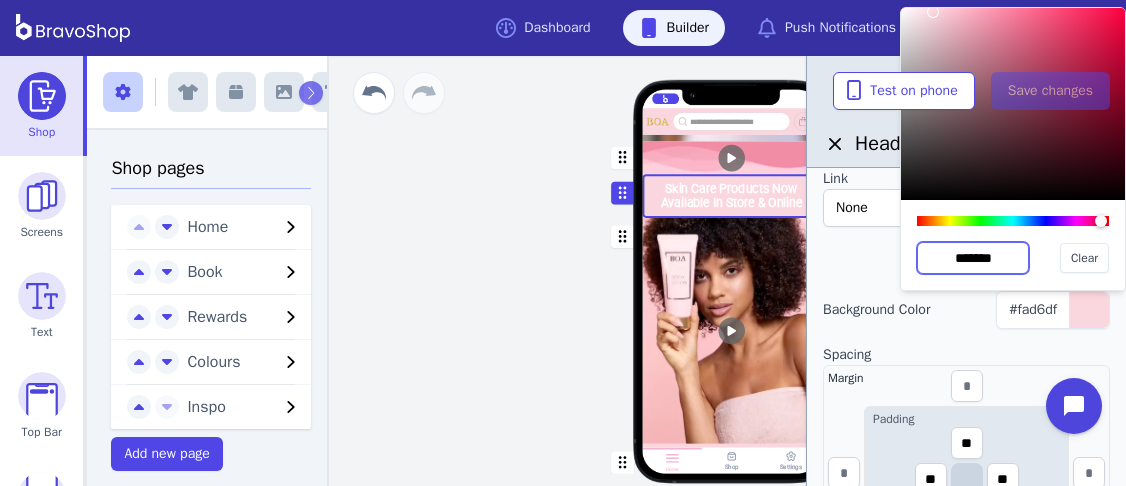 click on "*******" at bounding box center (973, 258) 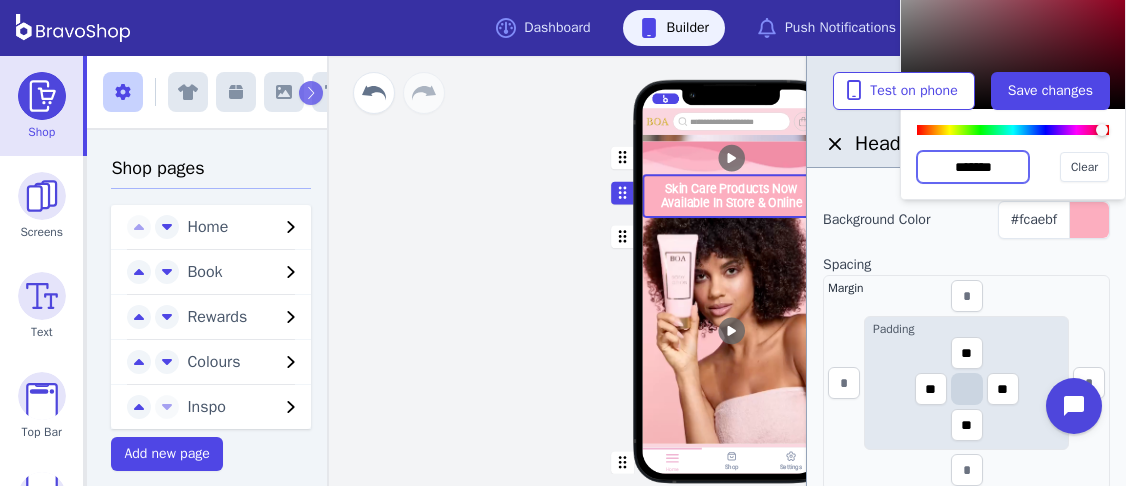 scroll, scrollTop: 442, scrollLeft: 0, axis: vertical 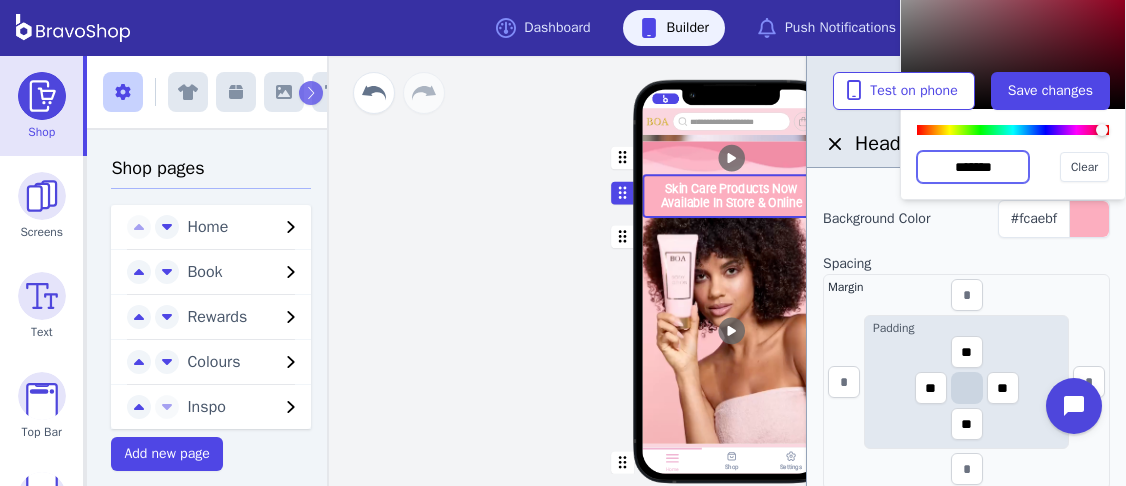 type on "*******" 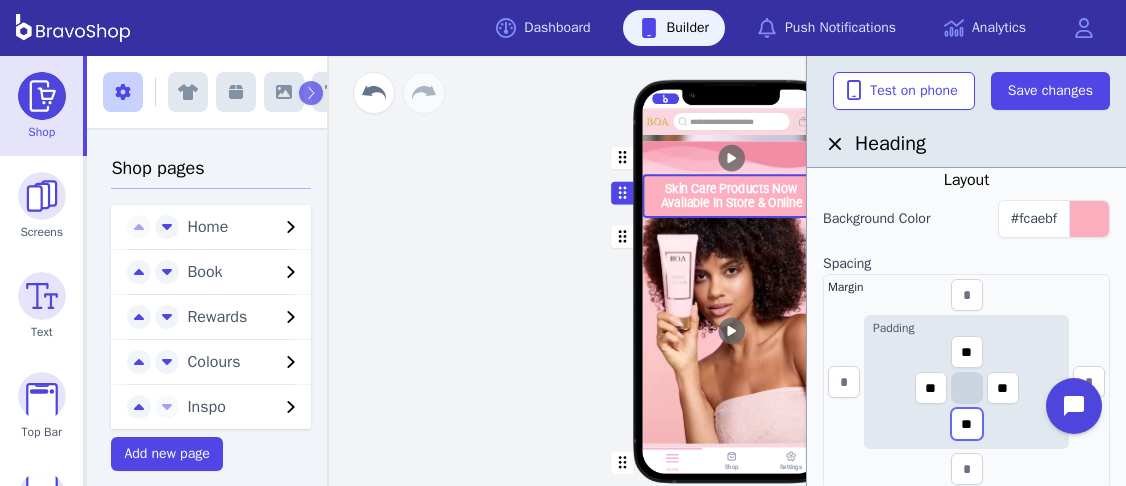 click on "**" at bounding box center (967, 424) 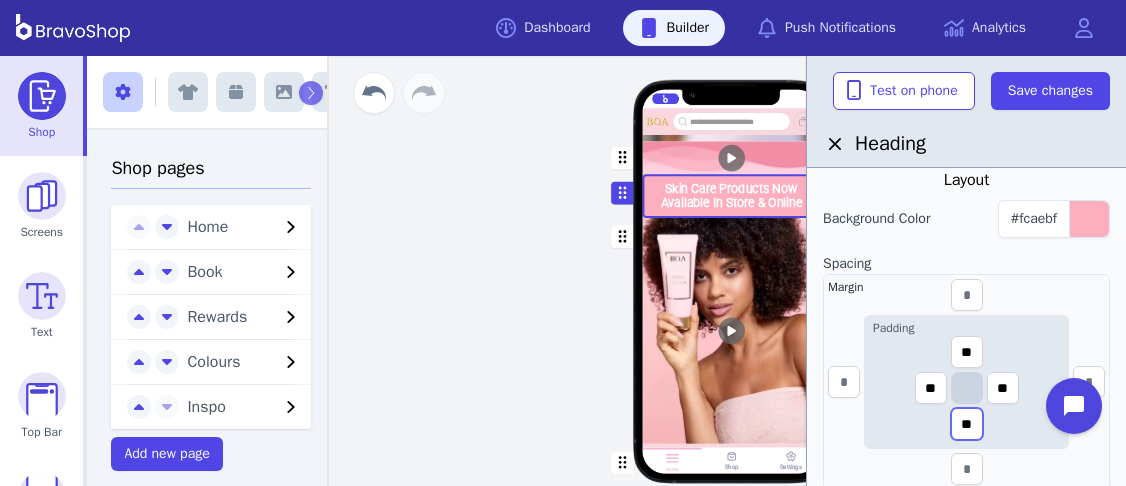 drag, startPoint x: 975, startPoint y: 421, endPoint x: 956, endPoint y: 419, distance: 19.104973 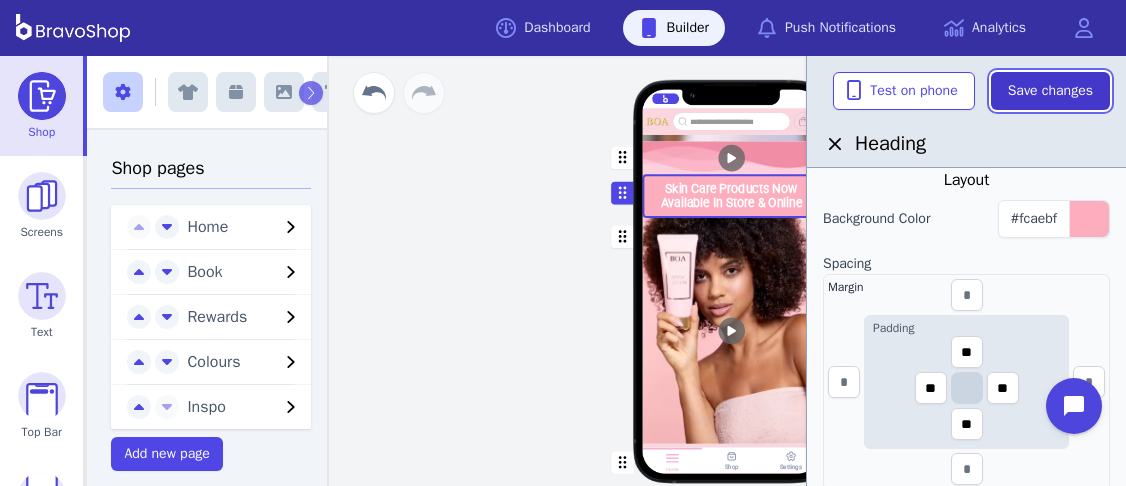 click on "Save changes" at bounding box center [1050, 91] 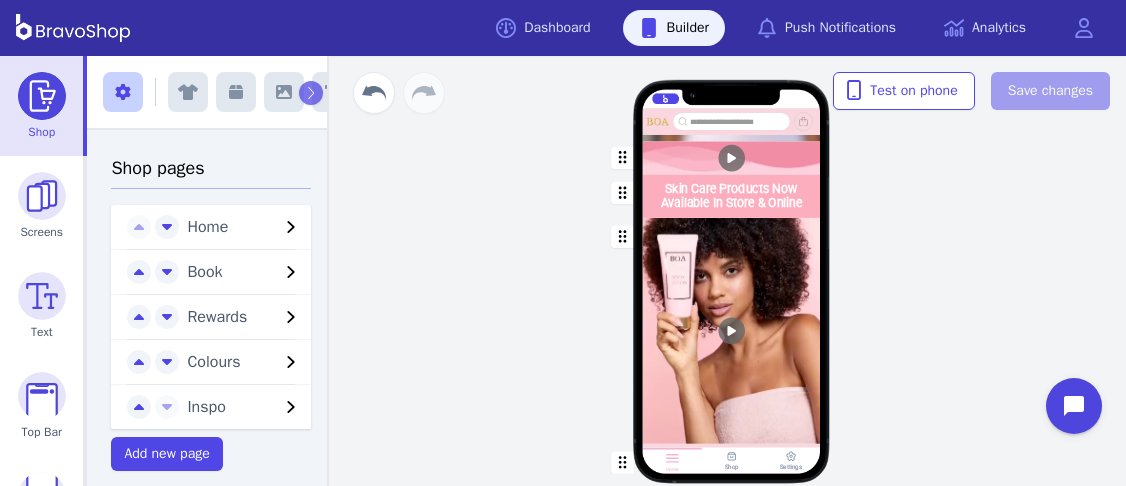 click at bounding box center (732, 196) 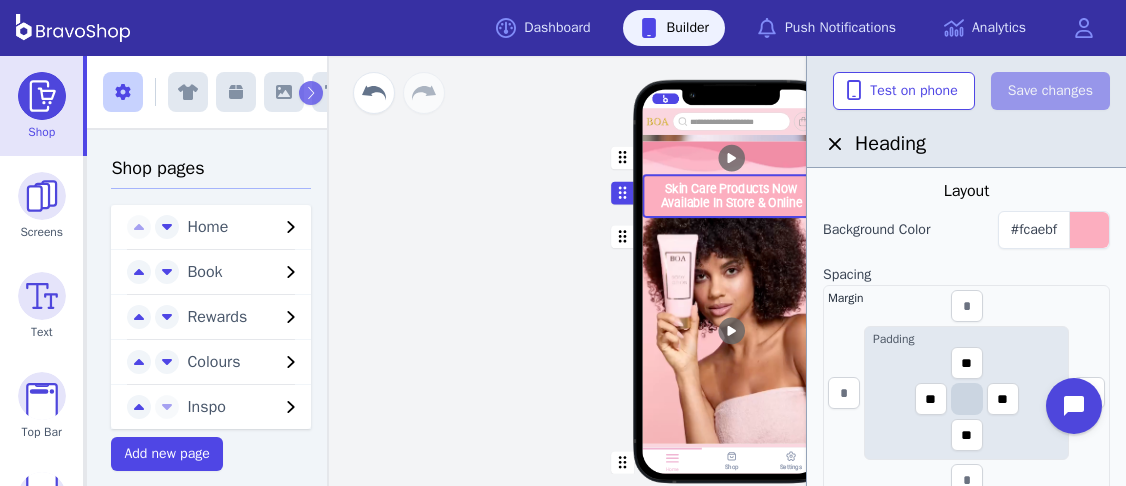 scroll, scrollTop: 437, scrollLeft: 0, axis: vertical 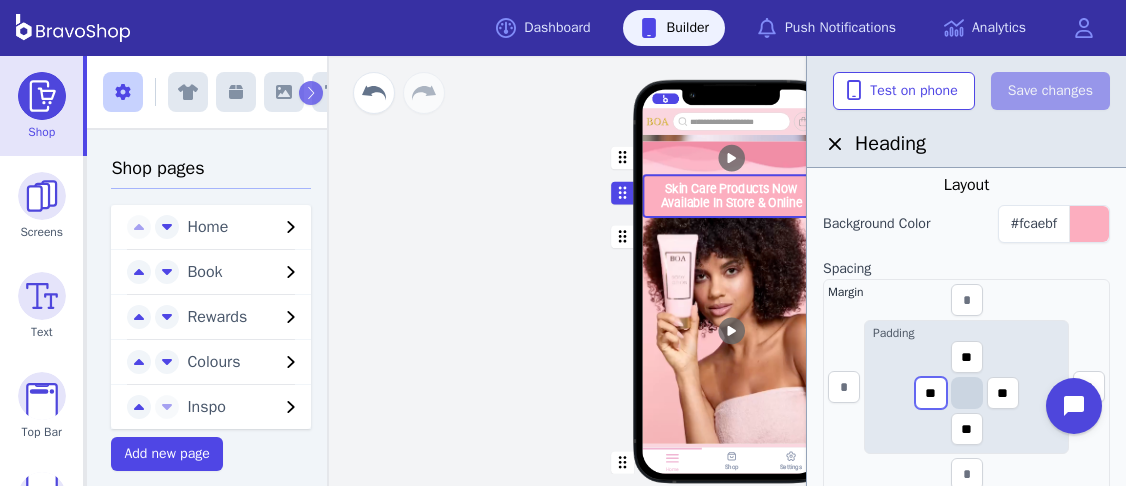 click on "**" at bounding box center (931, 393) 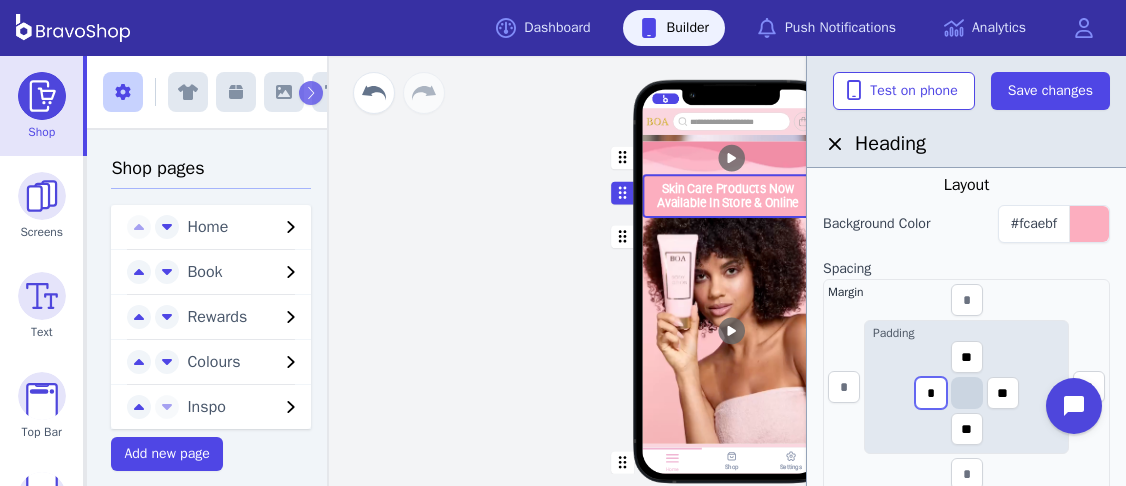 type on "**" 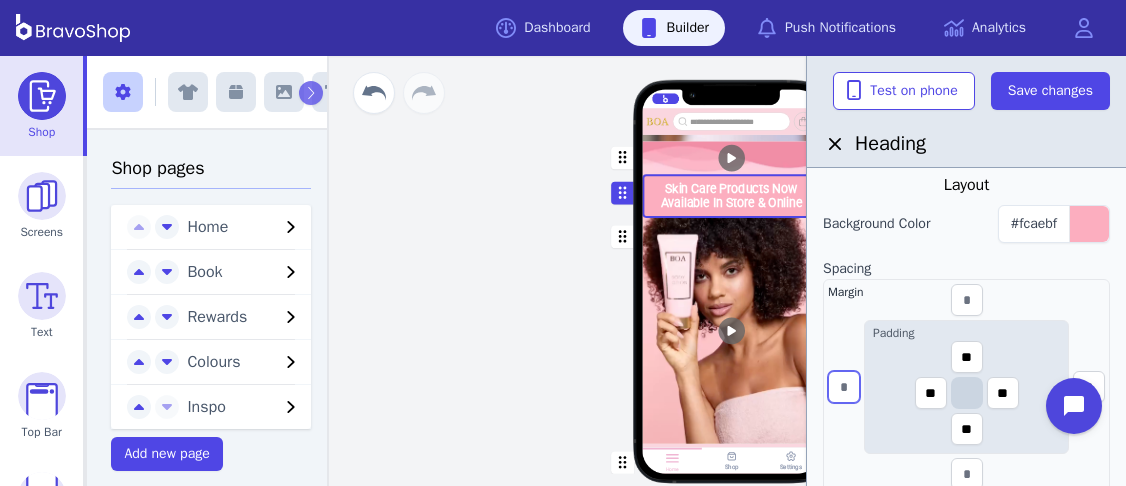 click at bounding box center [844, 387] 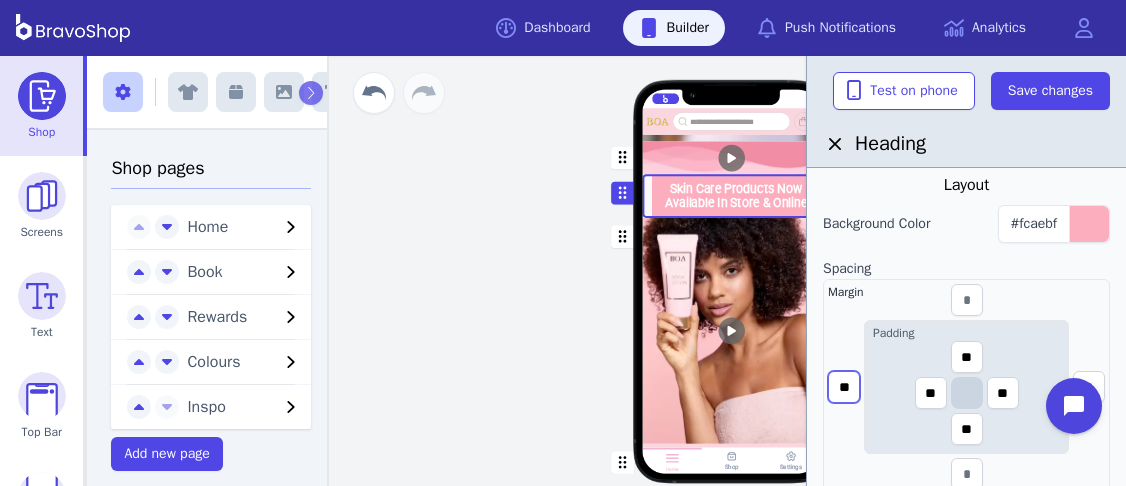type on "*" 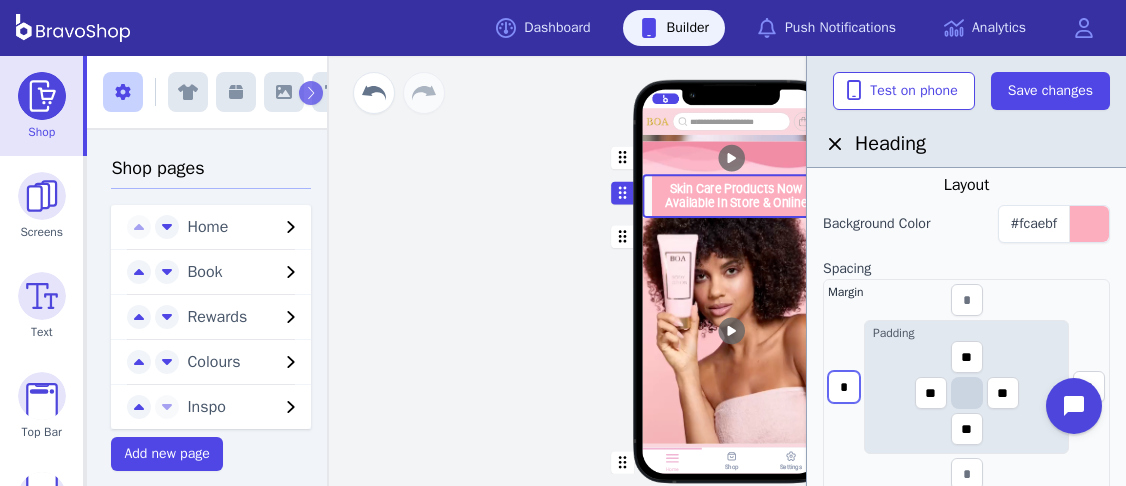 type 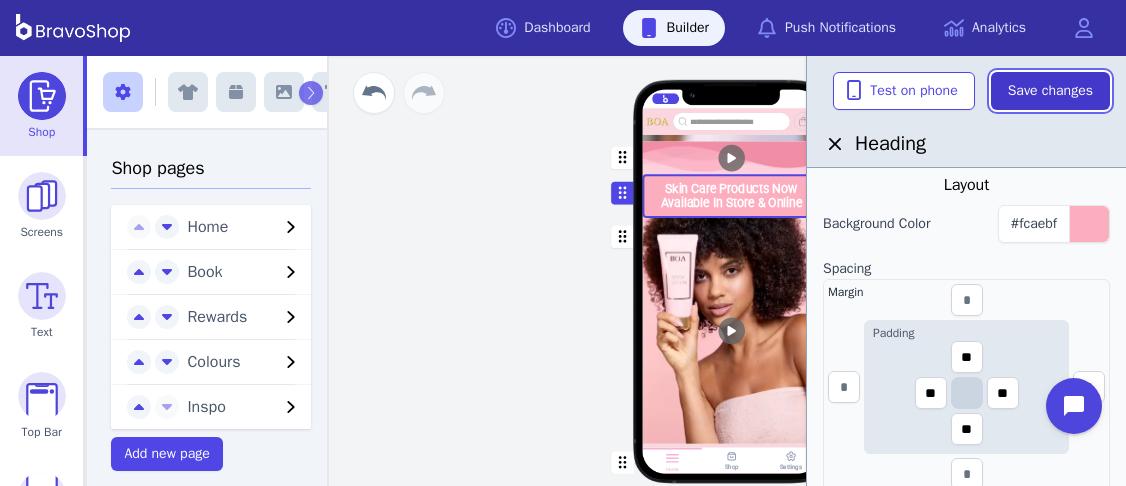 click on "Save changes" at bounding box center (1050, 91) 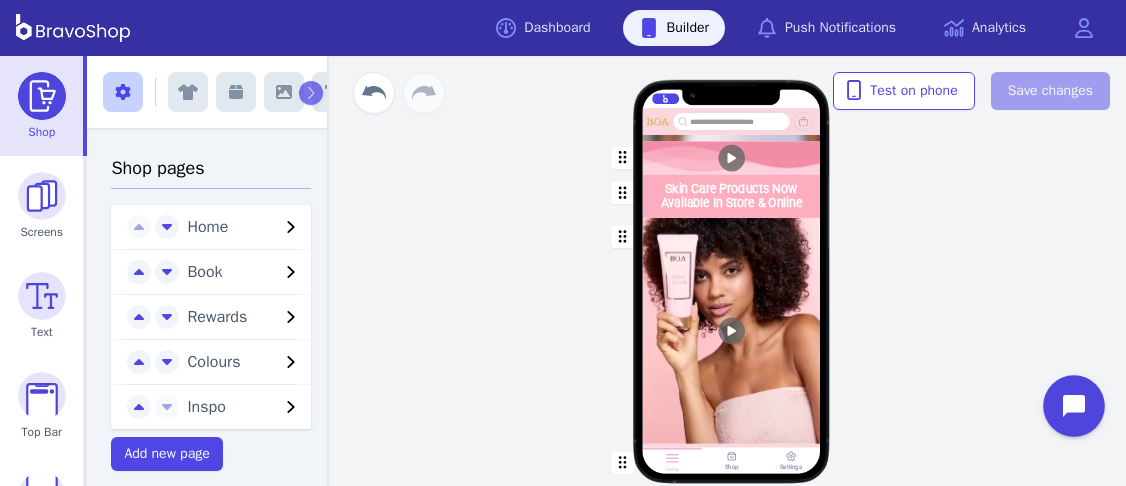 click 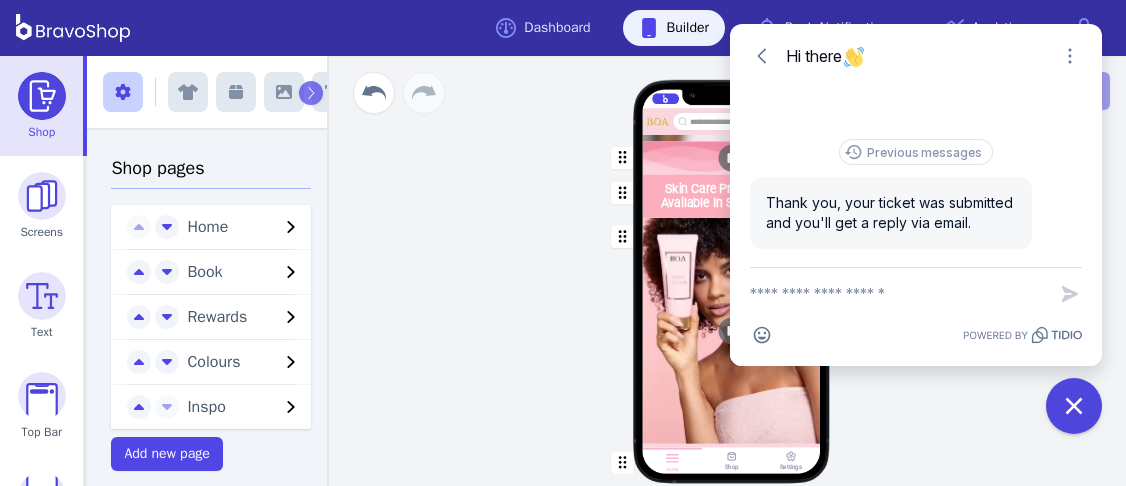click at bounding box center [898, 294] 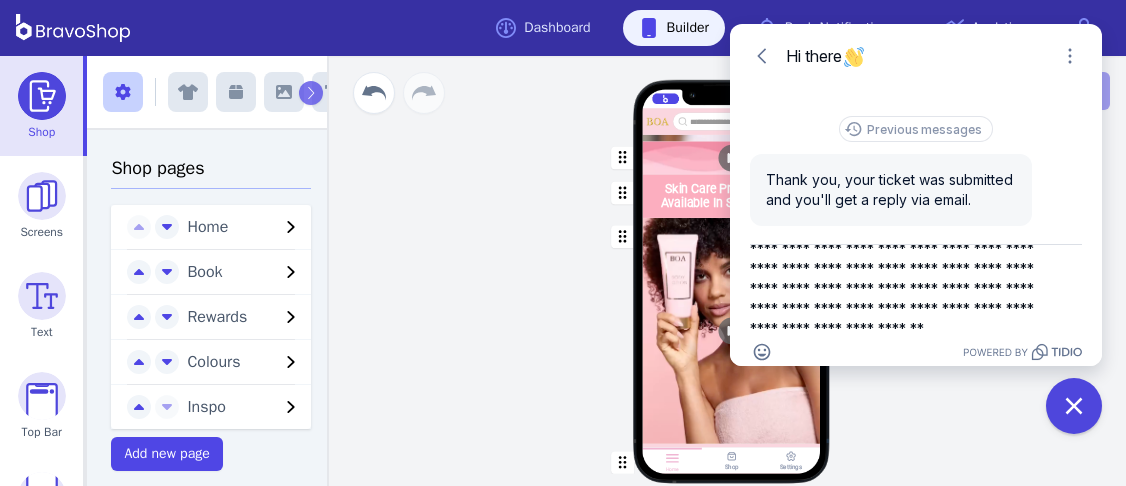 scroll, scrollTop: 102, scrollLeft: 0, axis: vertical 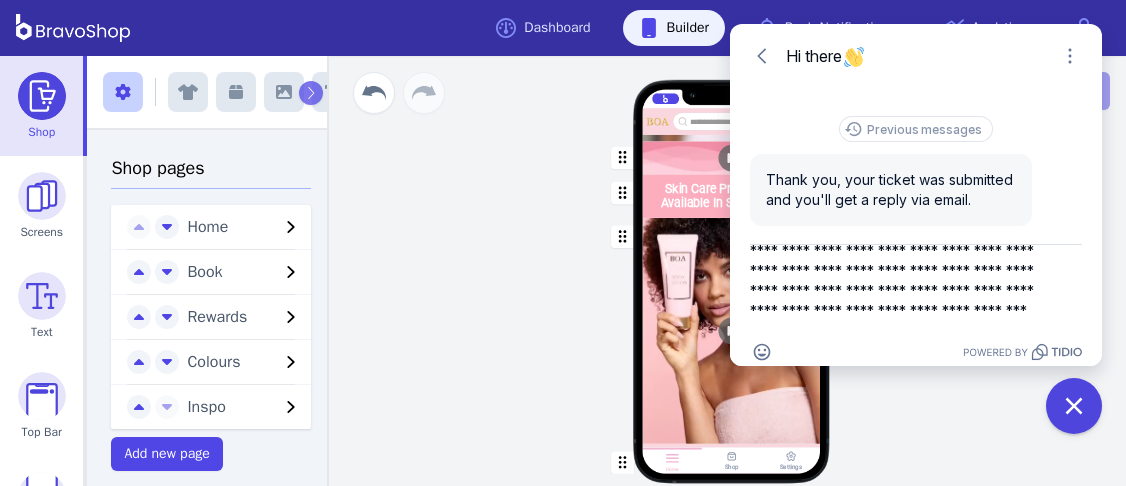 type on "**********" 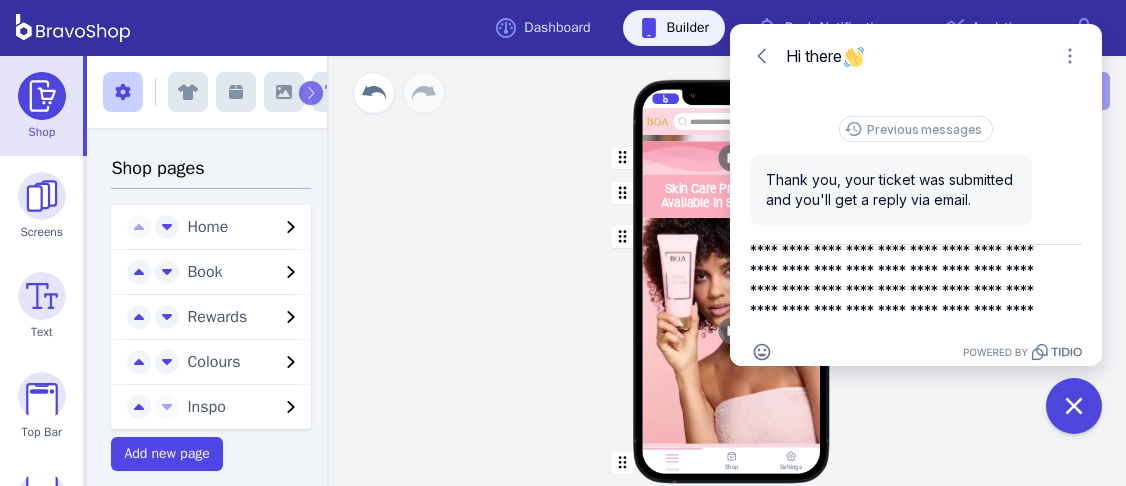 click 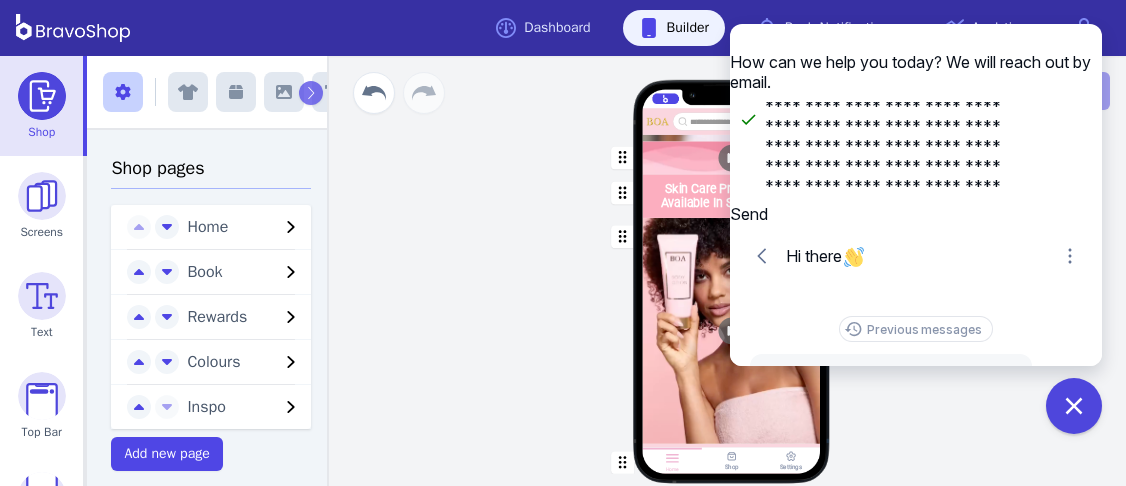 scroll, scrollTop: 133, scrollLeft: 0, axis: vertical 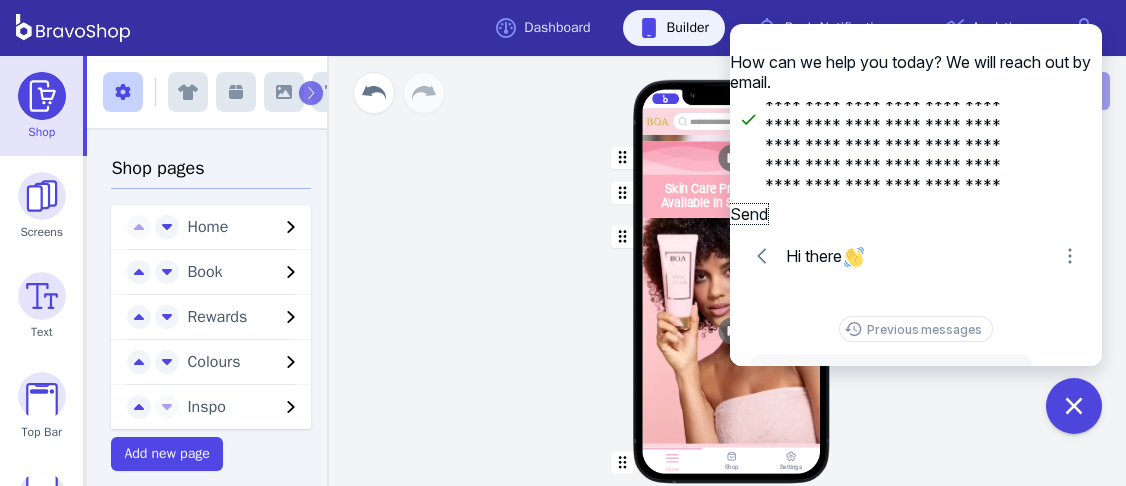 click on "Send" at bounding box center [749, 214] 